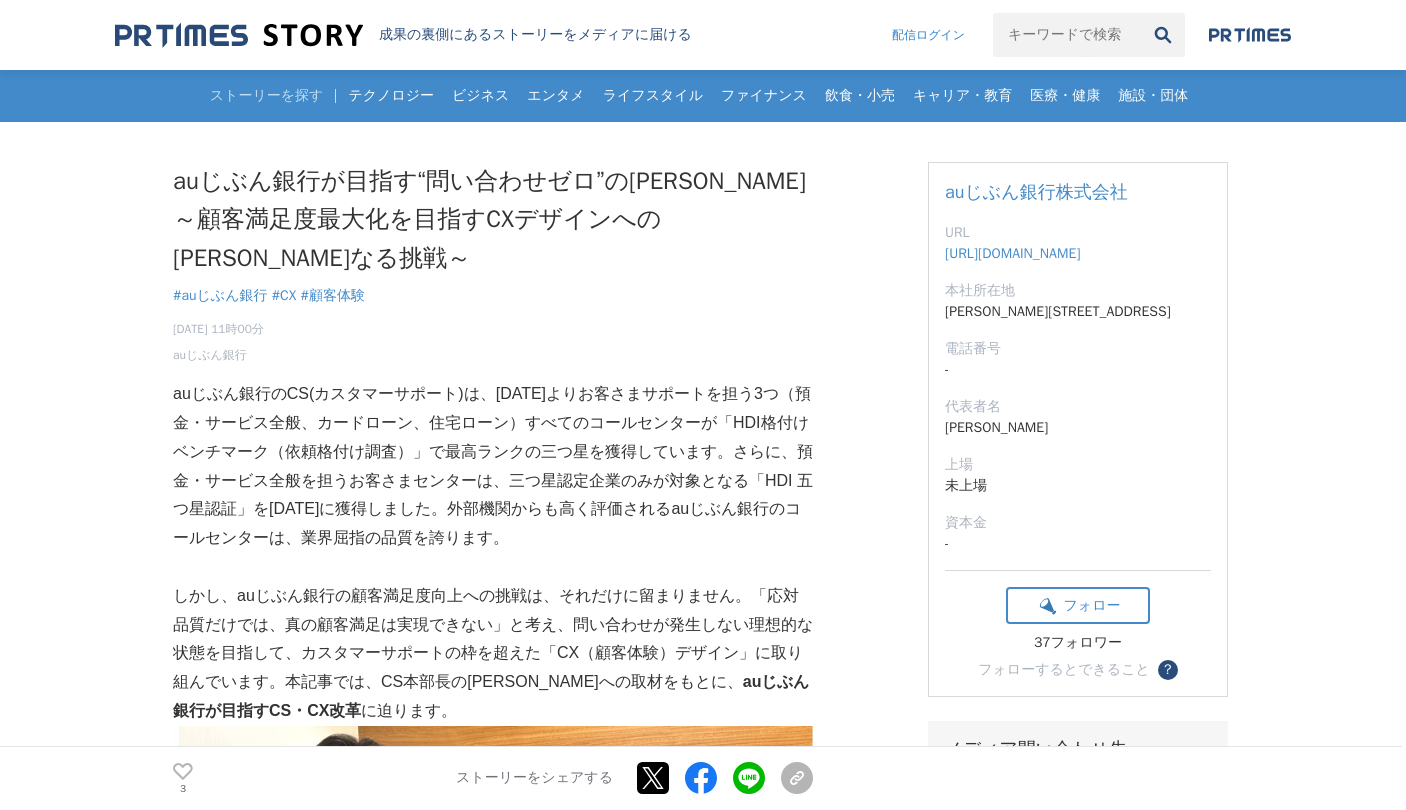 scroll, scrollTop: 0, scrollLeft: 0, axis: both 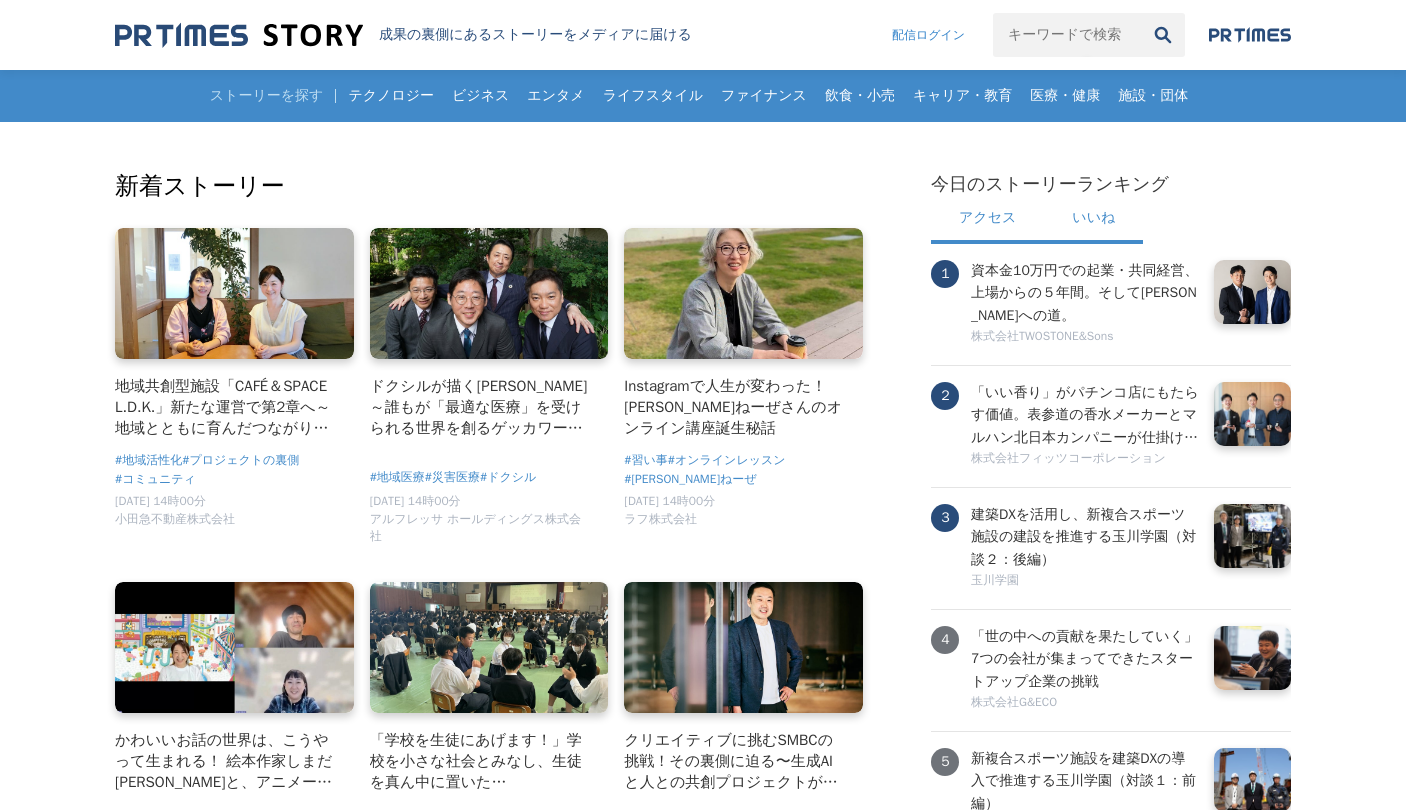 click on "いいね" at bounding box center [1093, 220] 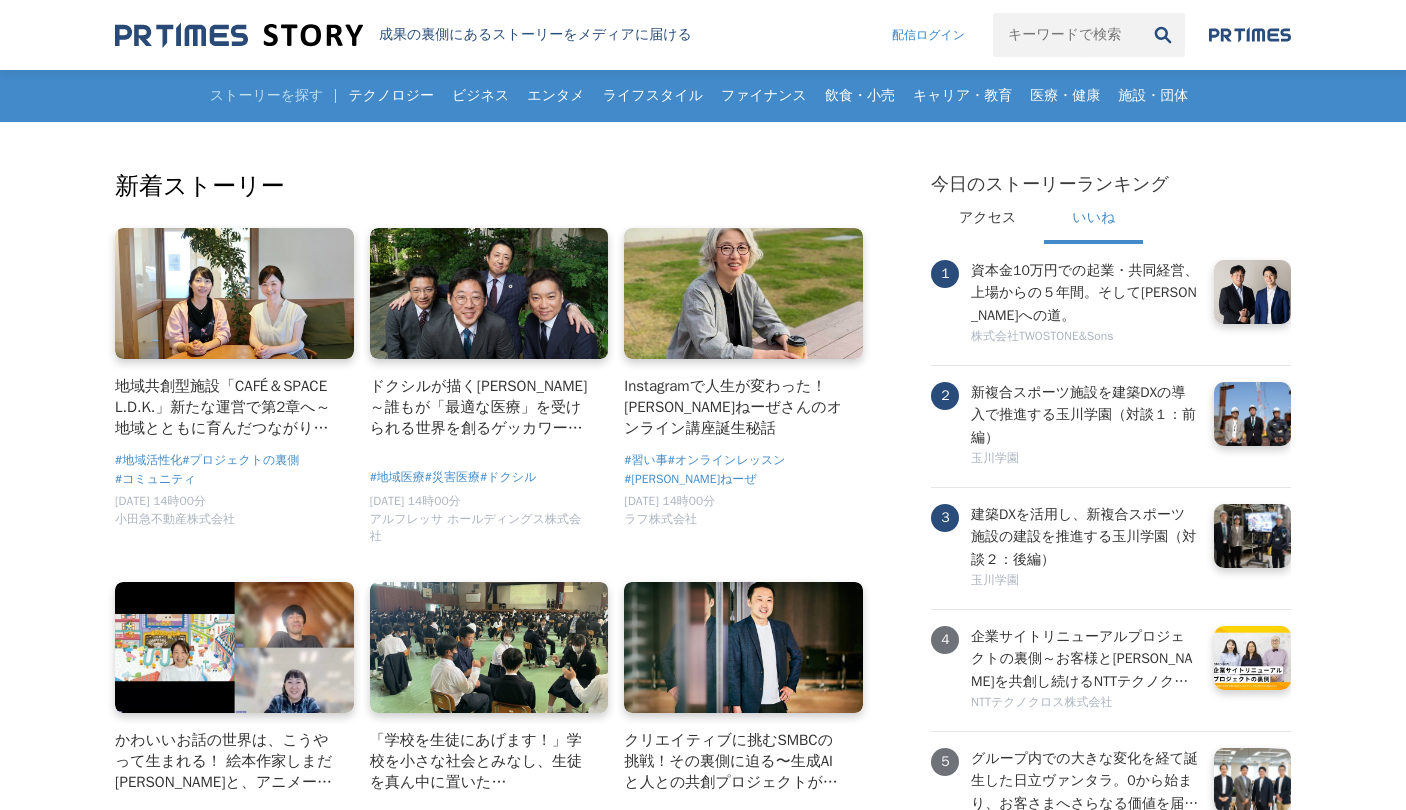 click at bounding box center [239, 35] 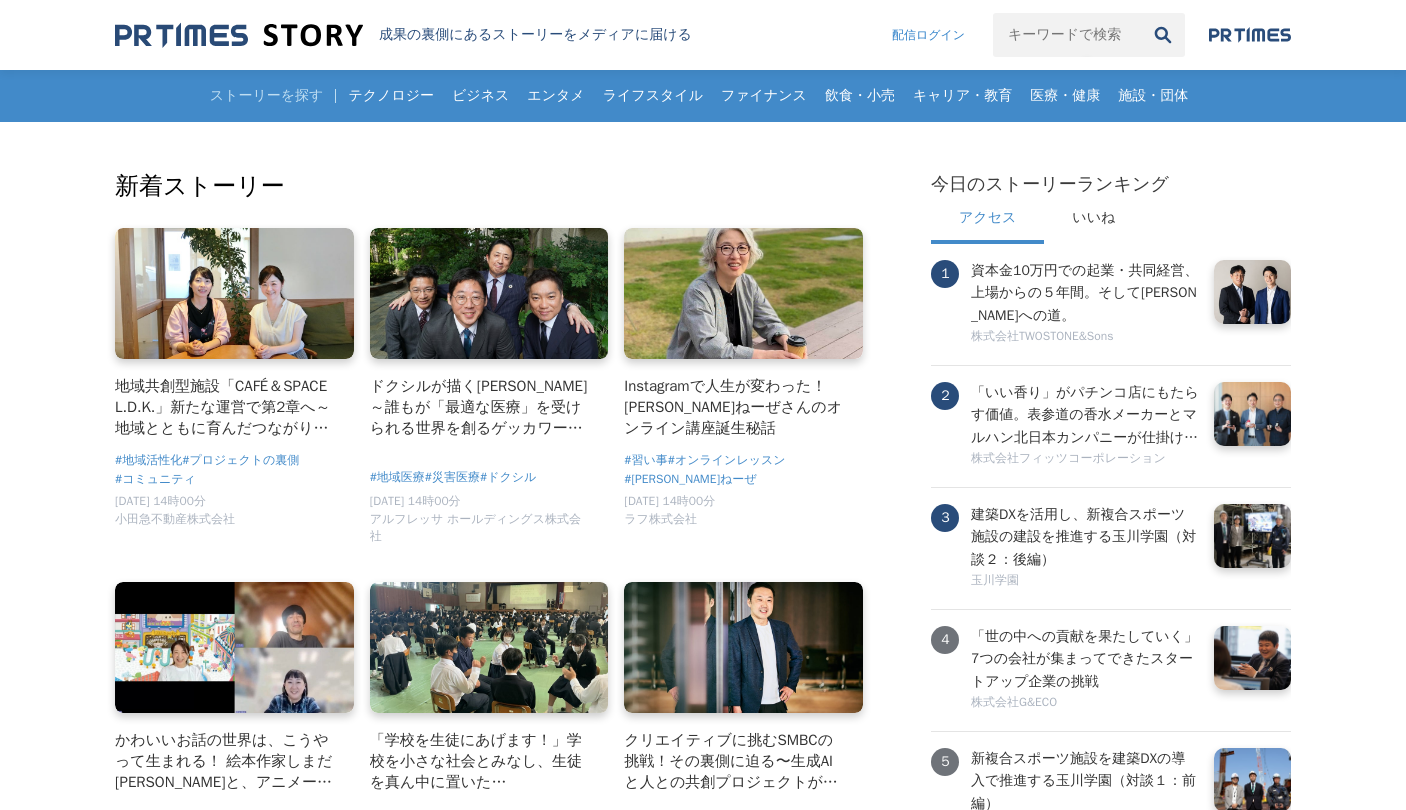 scroll, scrollTop: 0, scrollLeft: 0, axis: both 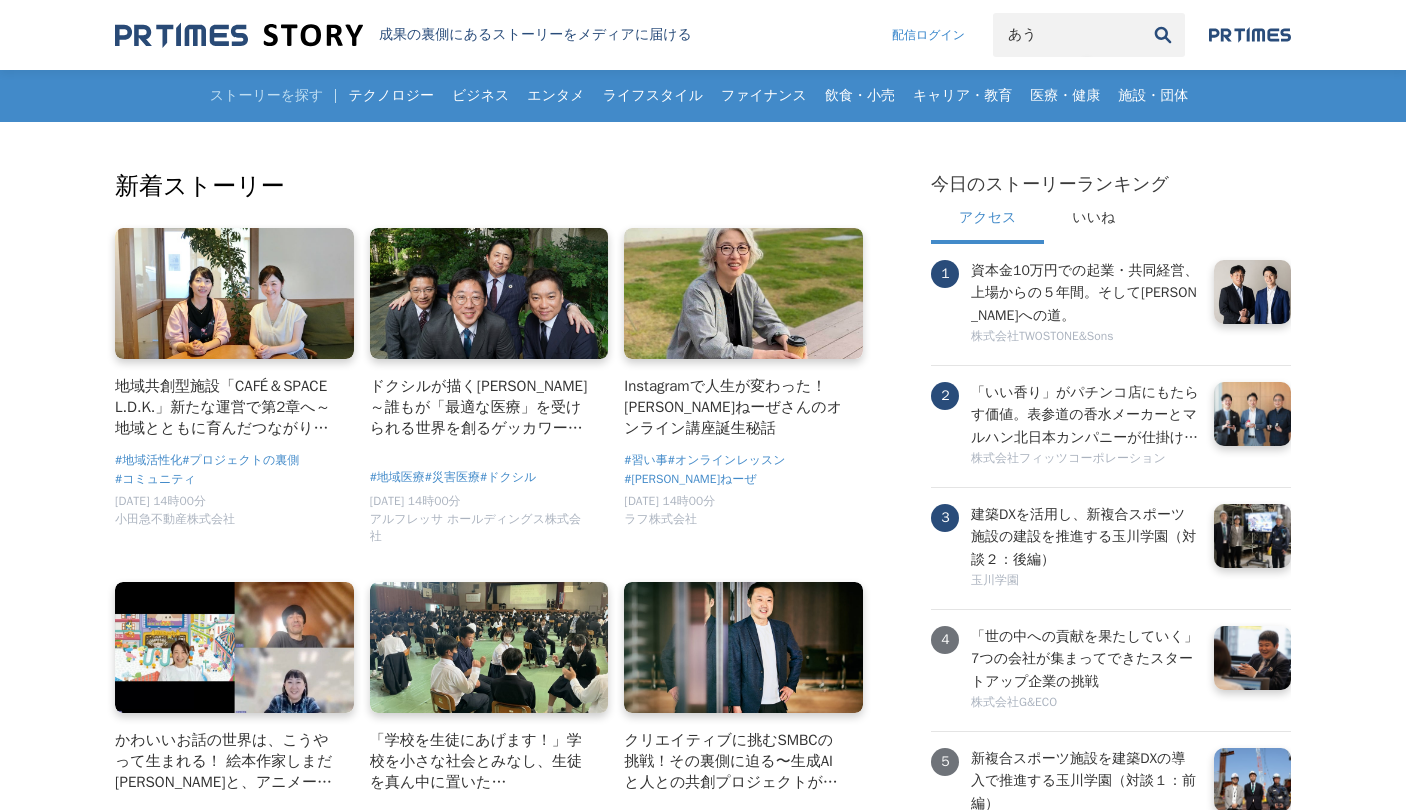 type on "あ" 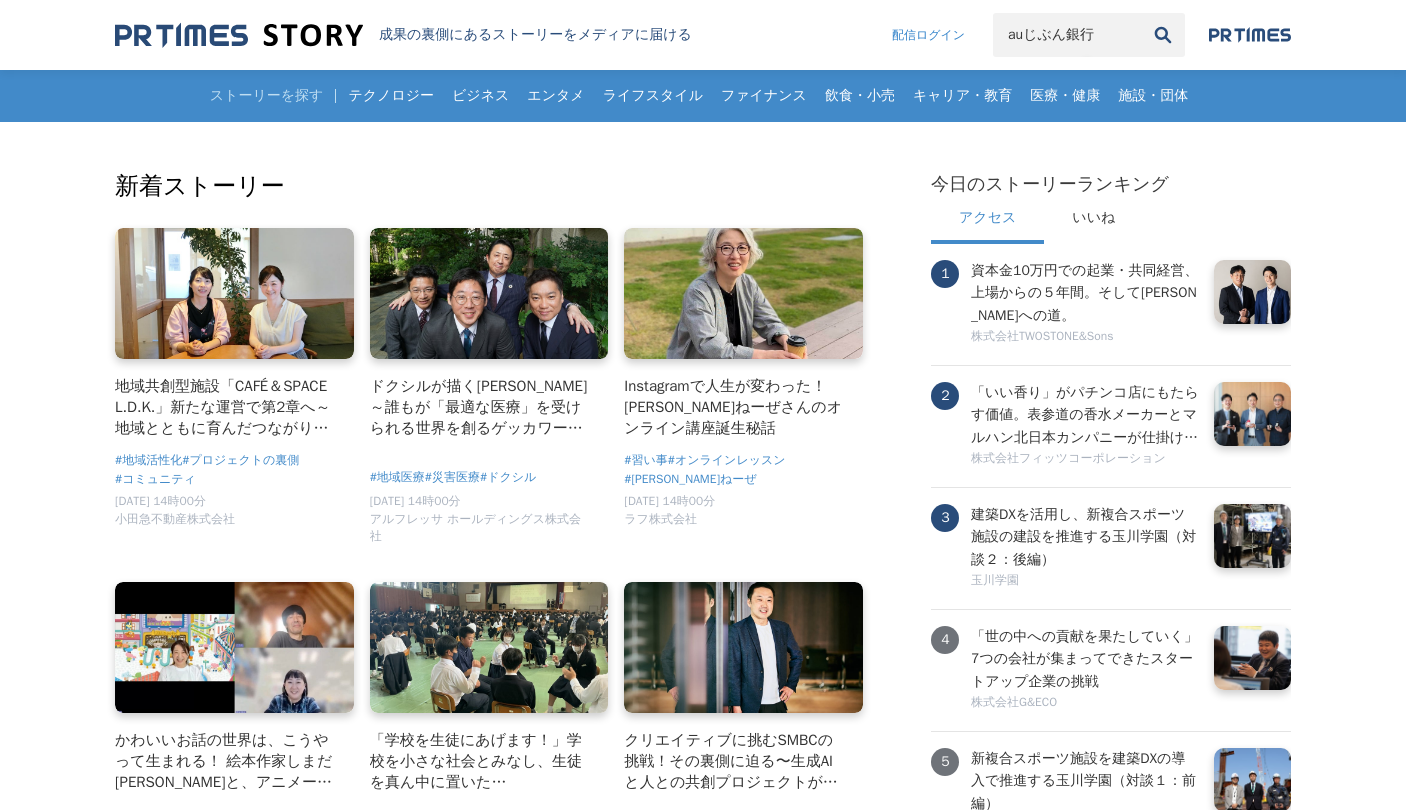 type on "auじぶん銀行" 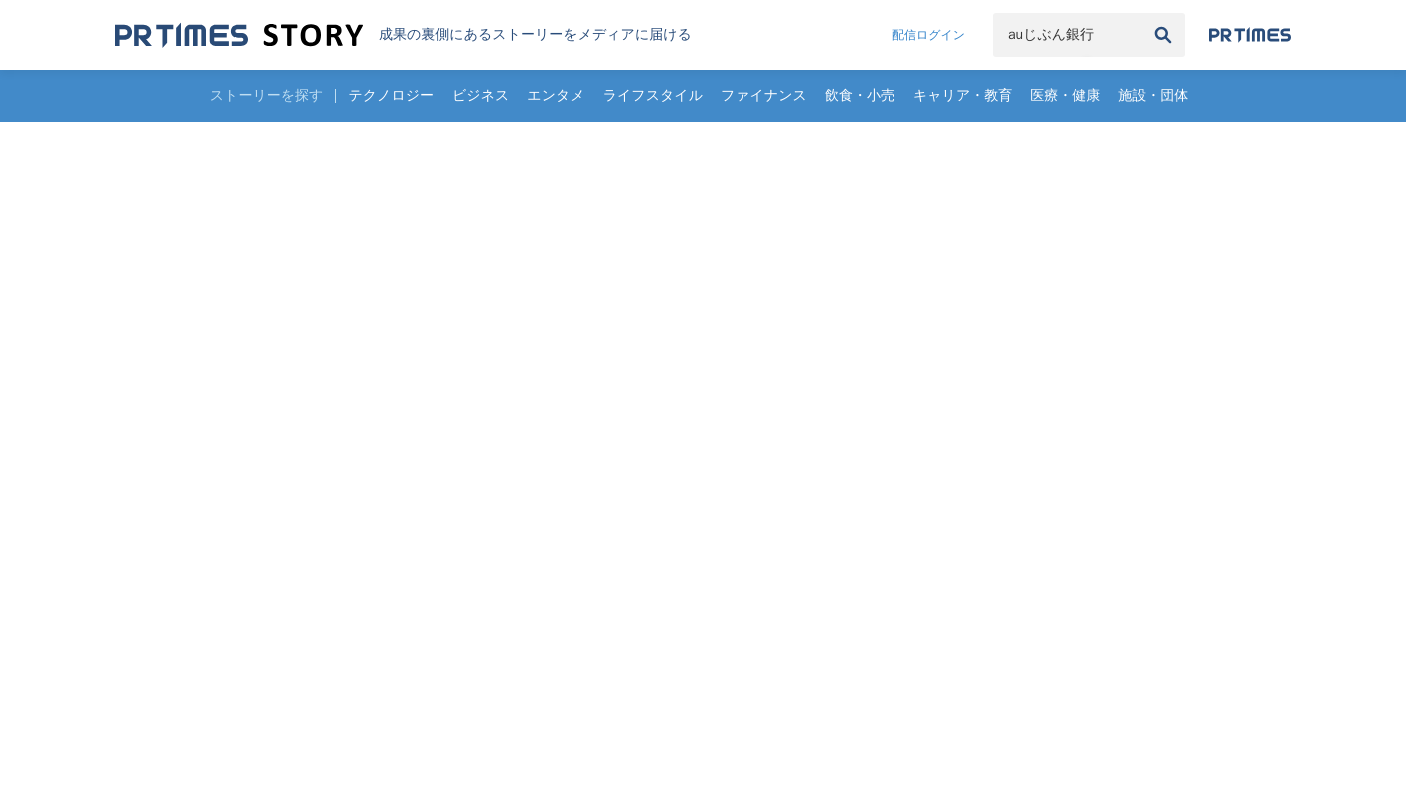 scroll, scrollTop: 0, scrollLeft: 0, axis: both 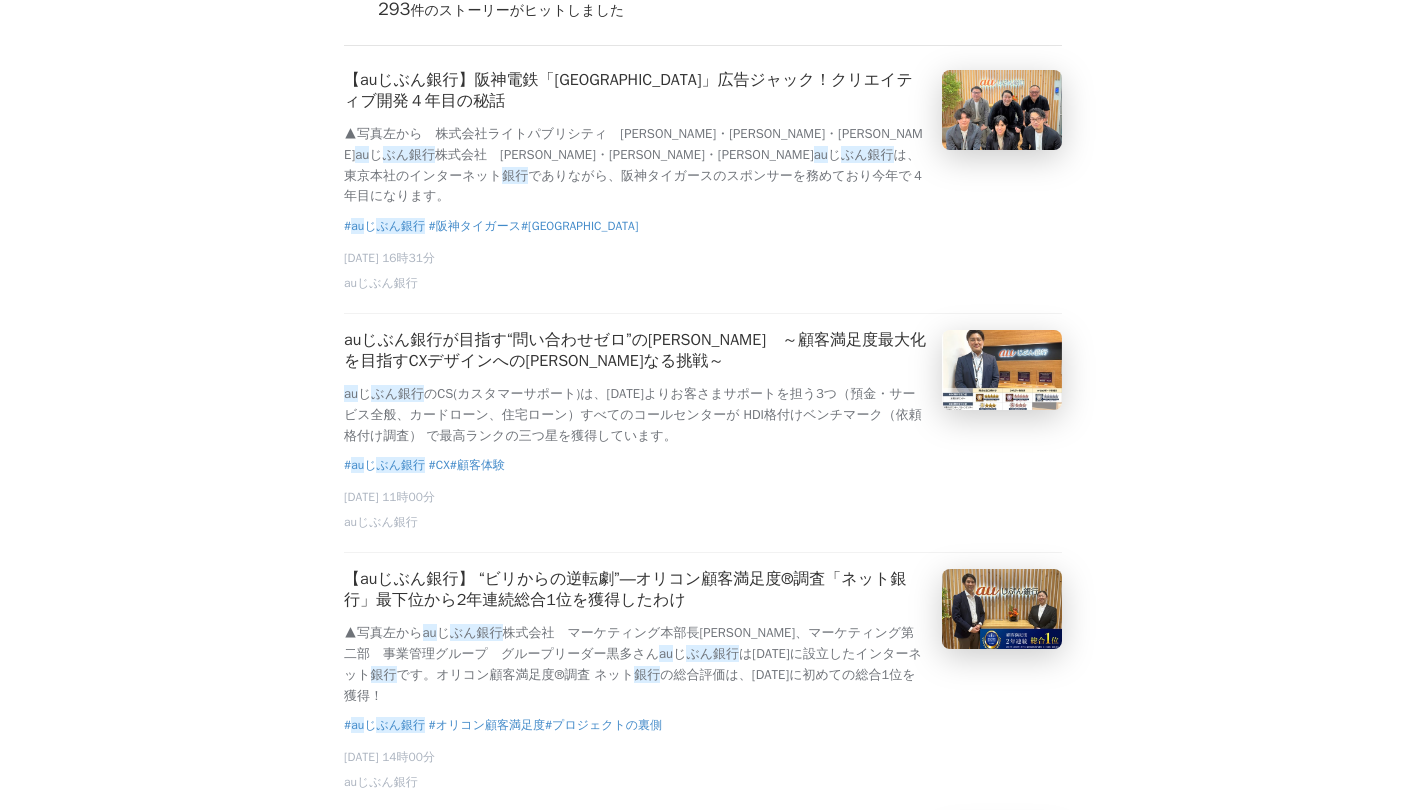 click on "auじぶん銀行 に関するストーリー 293 件  のストーリーがヒットしました 【auじぶん銀行】阪神電鉄「甲子園駅」広告ジャック！クリエイティブ開発４年目の秘話 ▲写真左から　株式会社ライトパブリシティ　冨田さん・井上さん・宮寺さん au じ ぶん 銀行 株式会社　片岡さん・橋本さん・中山さん au じ ぶん 銀行 は、東京本社のインターネット 銀行 でありながら、阪神タイガースのスポンサーを務めており今年で４年目になります。 # au じ ぶん 銀行   #阪神タイガース  #甲子園駅 2025年04月24日 16時31分 auじぶん銀行 auじぶん銀行が目指す“問い合わせゼロ”の未来　～顧客満足度最大化を目指すCXデザインへの未知なる挑戦～ au じ ぶん 銀行 # au じ" at bounding box center [703, 2257] 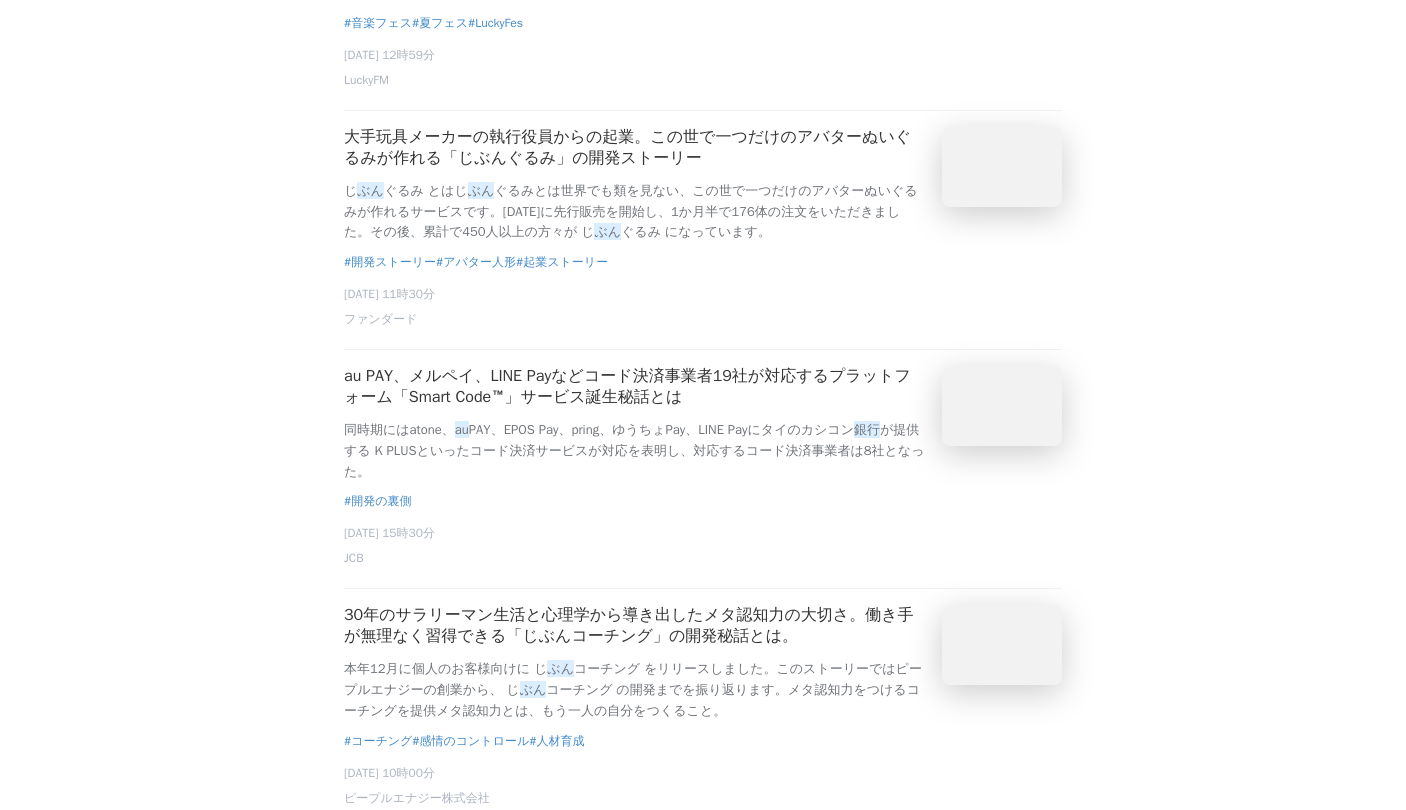 scroll, scrollTop: 2100, scrollLeft: 0, axis: vertical 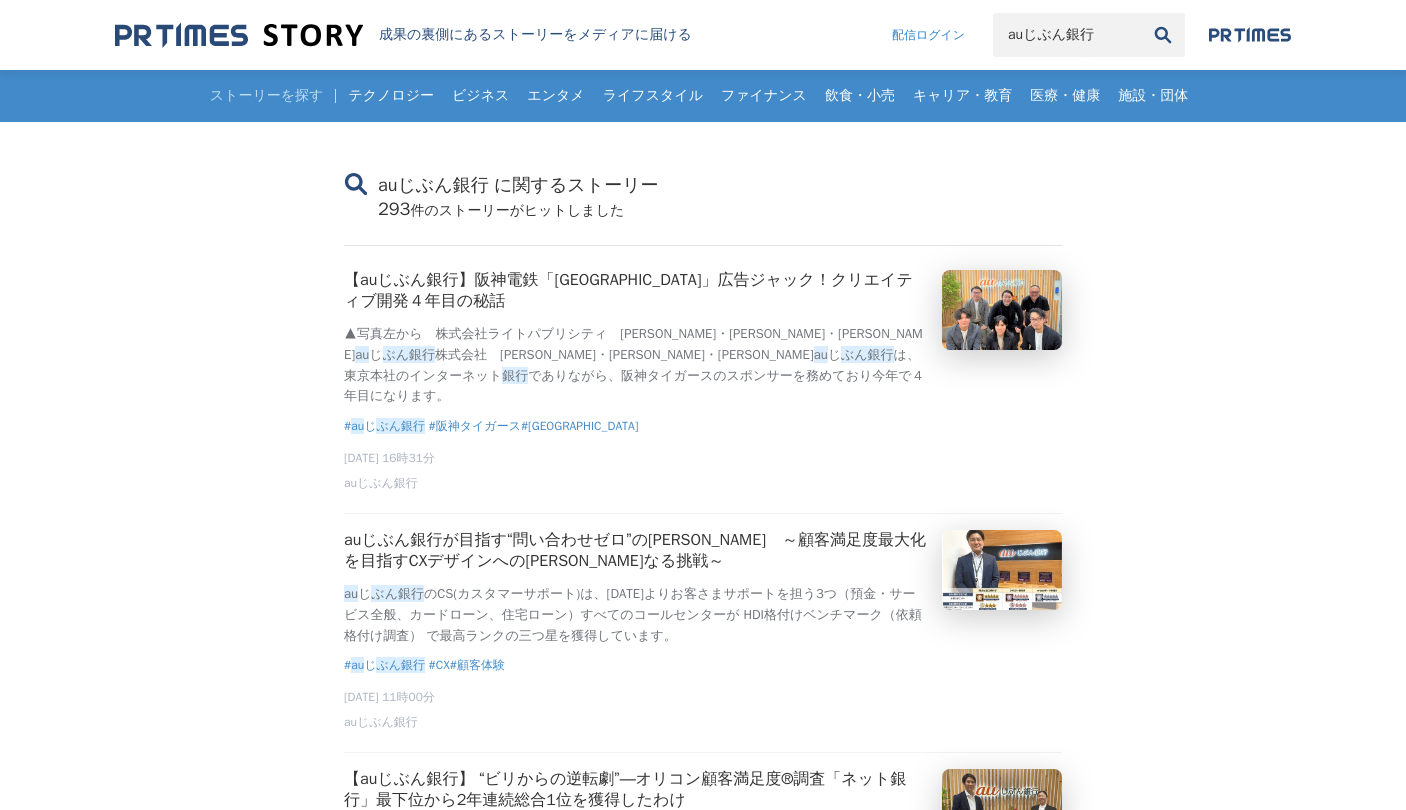click on "auじぶん銀行 に関するストーリー 293 件  のストーリーがヒットしました 【auじぶん銀行】阪神電鉄「甲子園駅」広告ジャック！クリエイティブ開発４年目の秘話 ▲写真左から　株式会社ライトパブリシティ　冨田さん・井上さん・宮寺さん au じ ぶん 銀行 株式会社　片岡さん・橋本さん・中山さん au じ ぶん 銀行 は、東京本社のインターネット 銀行 でありながら、阪神タイガースのスポンサーを務めており今年で４年目になります。 # au じ ぶん 銀行   #阪神タイガース  #甲子園駅 2025年04月24日 16時31分 auじぶん銀行 auじぶん銀行が目指す“問い合わせゼロ”の未来　～顧客満足度最大化を目指すCXデザインへの未知なる挑戦～ au じ ぶん 銀行 # au じ" at bounding box center (703, 2457) 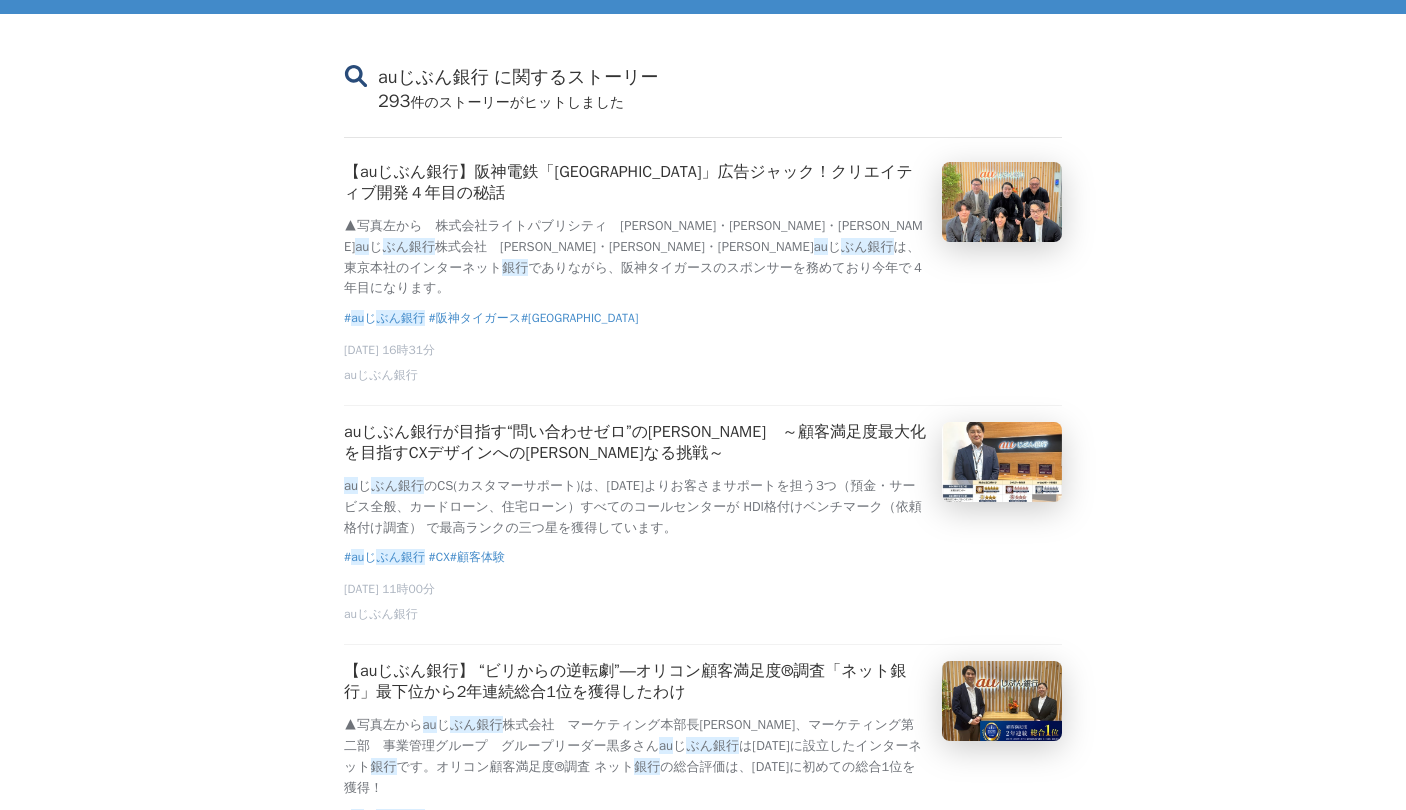 scroll, scrollTop: 0, scrollLeft: 0, axis: both 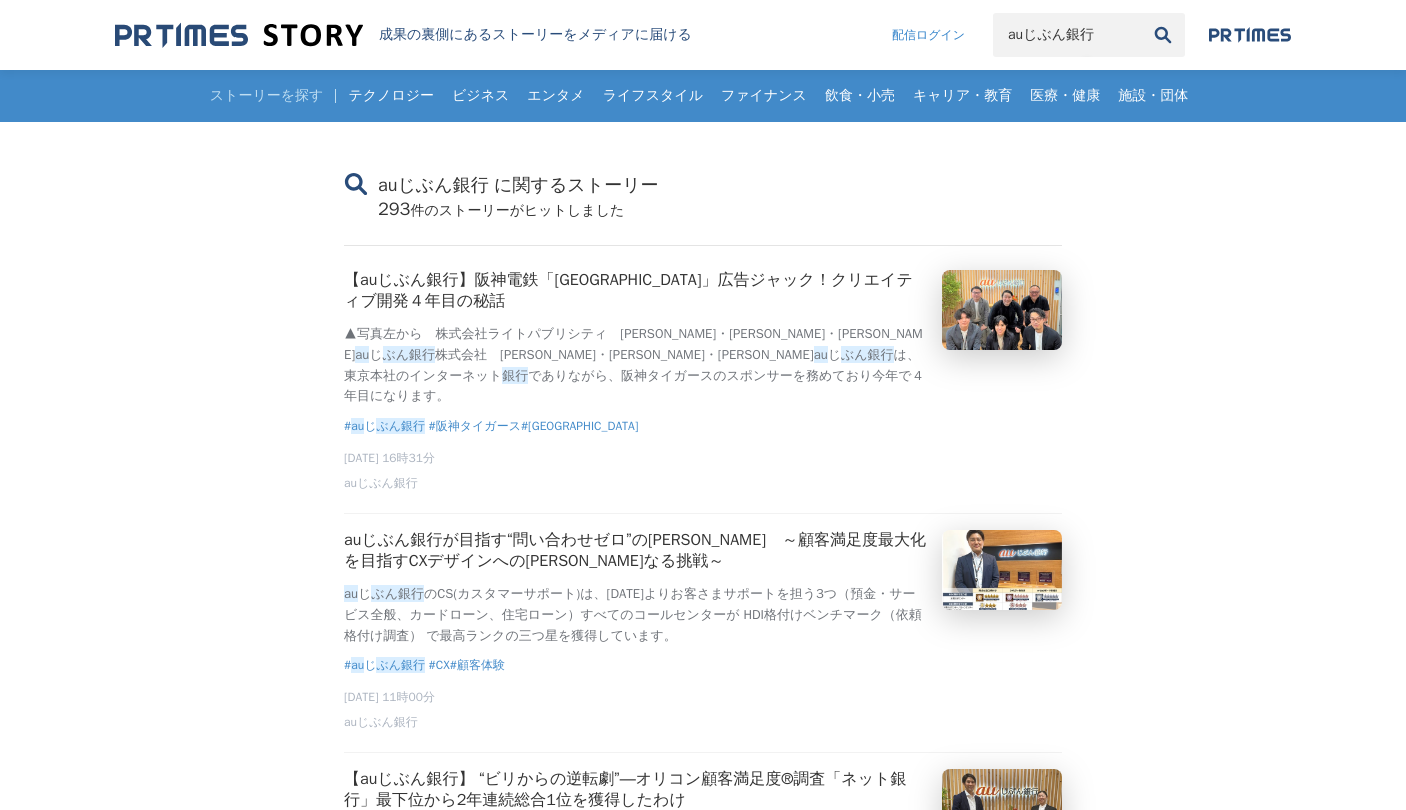 click on "auじぶん銀行 に関するストーリー 293 件  のストーリーがヒットしました 【auじぶん銀行】阪神電鉄「甲子園駅」広告ジャック！クリエイティブ開発４年目の秘話 ▲写真左から　株式会社ライトパブリシティ　冨田さん・井上さん・宮寺さん au じ ぶん 銀行 株式会社　片岡さん・橋本さん・中山さん au じ ぶん 銀行 は、東京本社のインターネット 銀行 でありながら、阪神タイガースのスポンサーを務めており今年で４年目になります。 # au じ ぶん 銀行   #阪神タイガース  #甲子園駅 2025年04月24日 16時31分 auじぶん銀行 auじぶん銀行が目指す“問い合わせゼロ”の未来　～顧客満足度最大化を目指すCXデザインへの未知なる挑戦～ au じ ぶん 銀行 # au じ" at bounding box center (703, 2457) 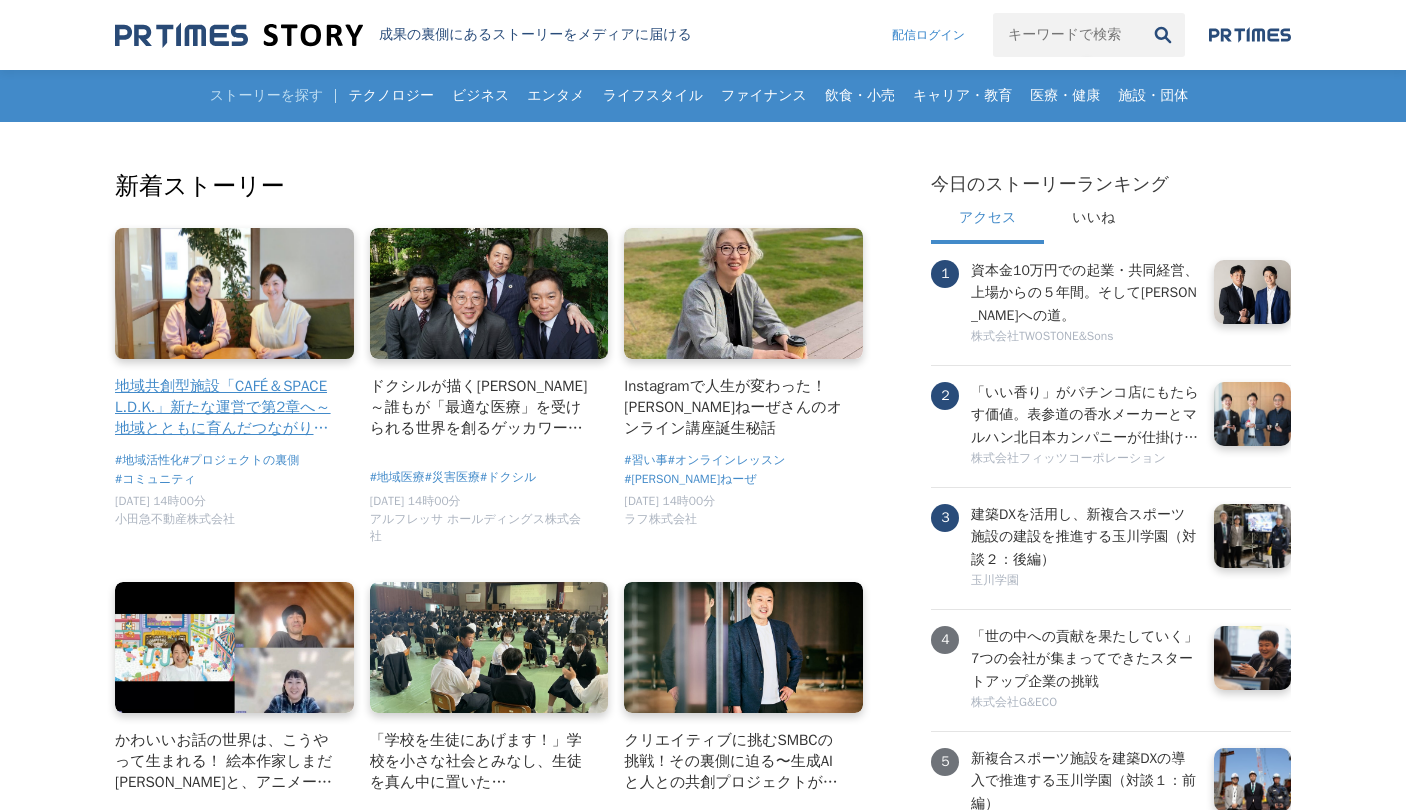 scroll, scrollTop: 0, scrollLeft: 0, axis: both 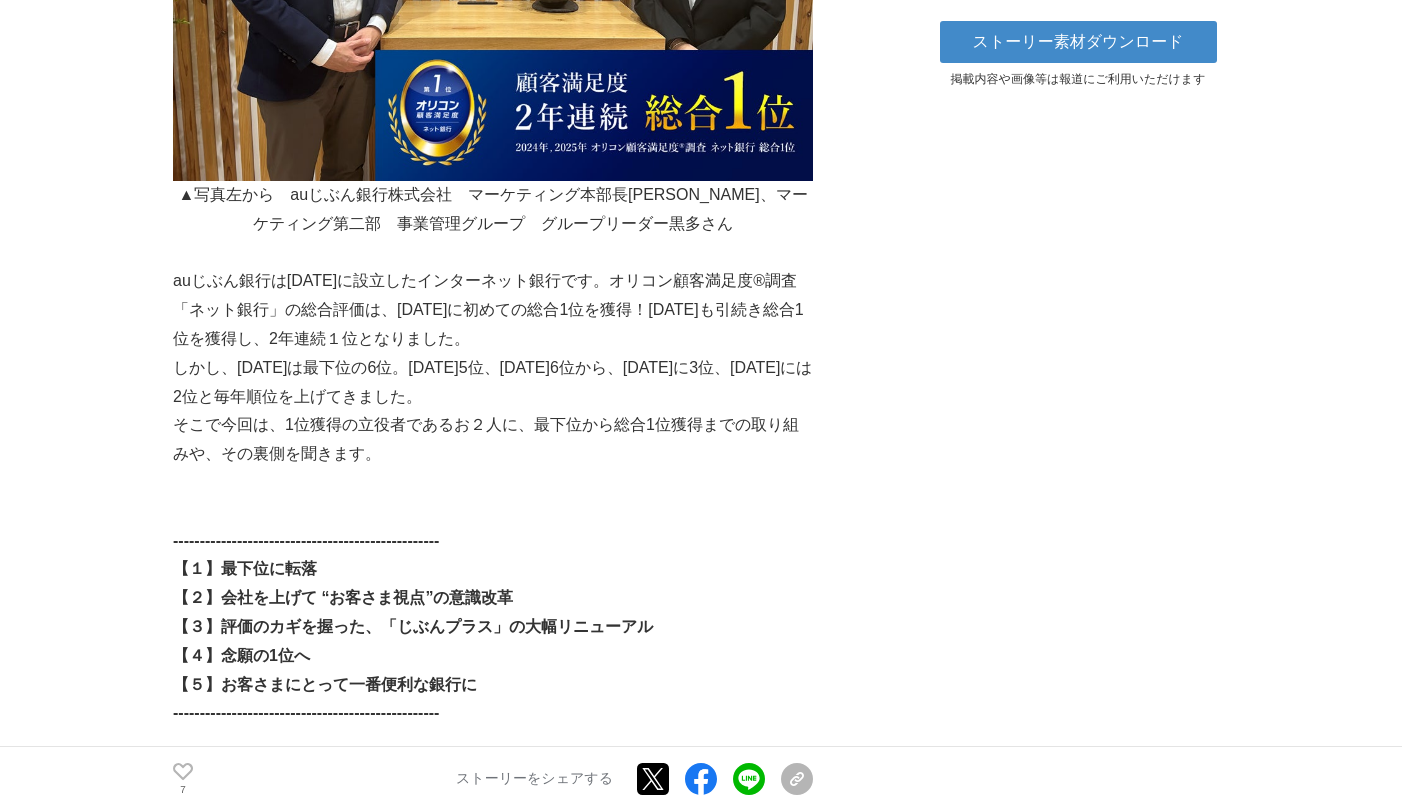 click on "【２】会社を上げて “お客さま視点”の意識改革" at bounding box center (493, 598) 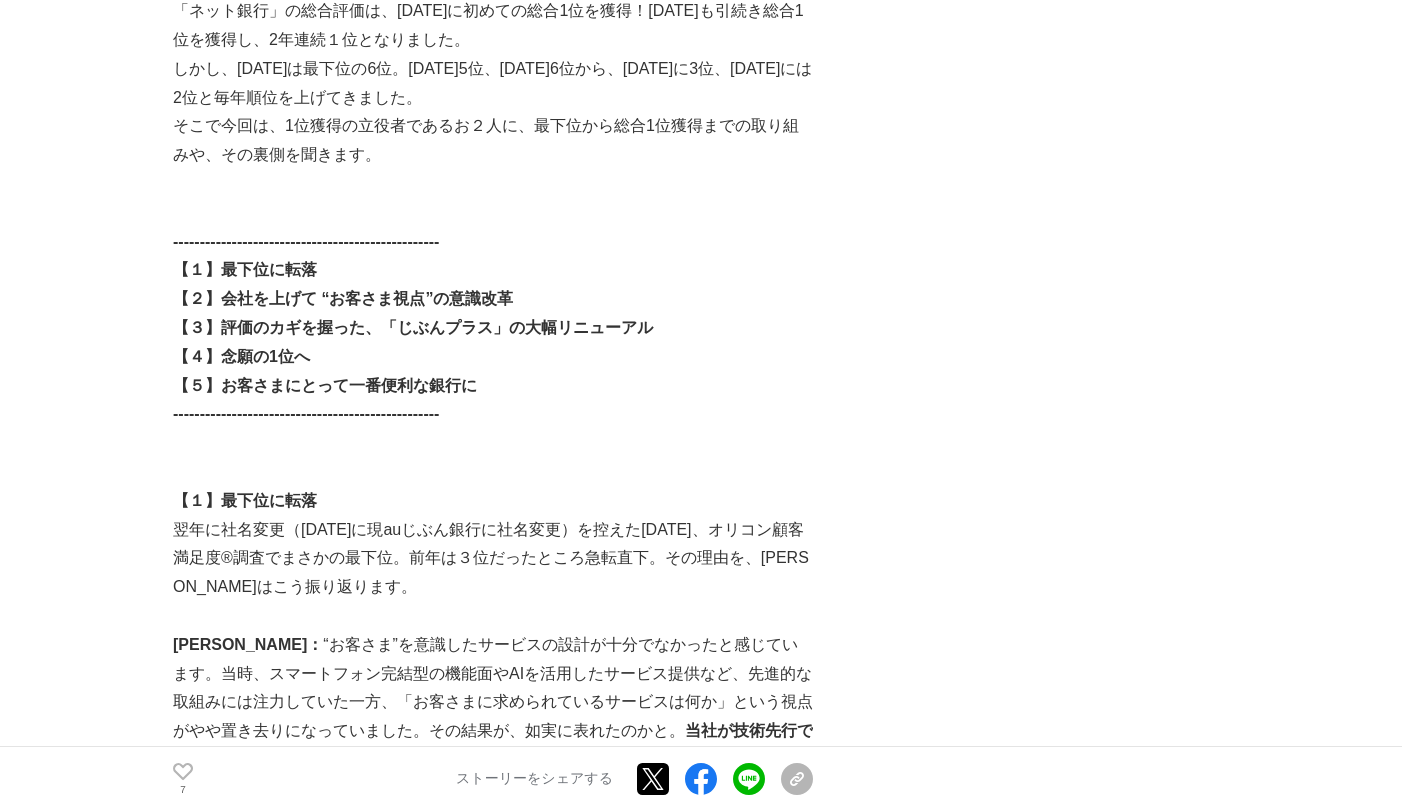 scroll, scrollTop: 1200, scrollLeft: 0, axis: vertical 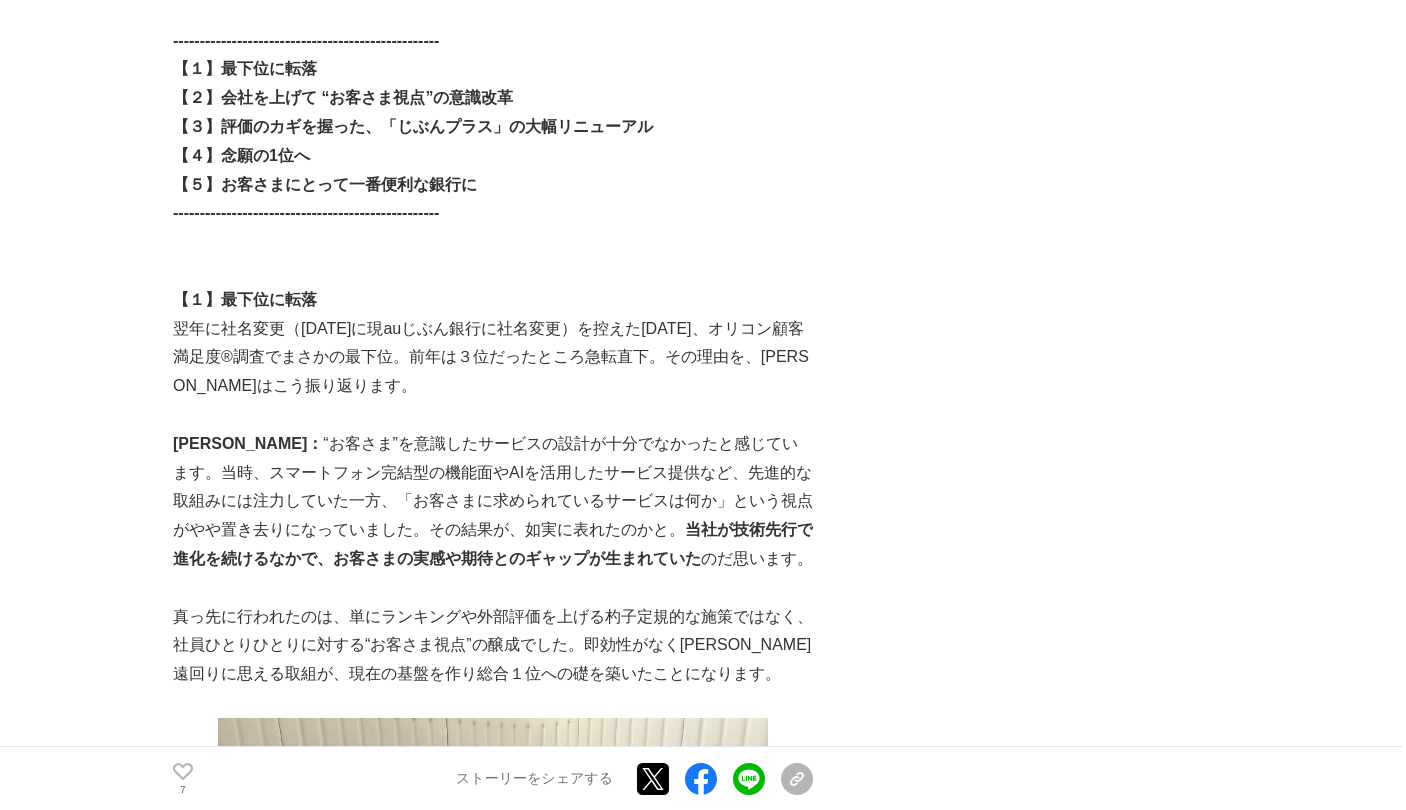 click on "取組みは大きく３つ。１つ目は“普遍的な価値観”を社員全員で共有し、以降ブレることがないようにすること。２つ目は、社員全員が「お客さまの声」を聴き、ご要望を把握すること。３つ目はサービス改善の専門部署の立ち上げです。" at bounding box center [493, 1287] 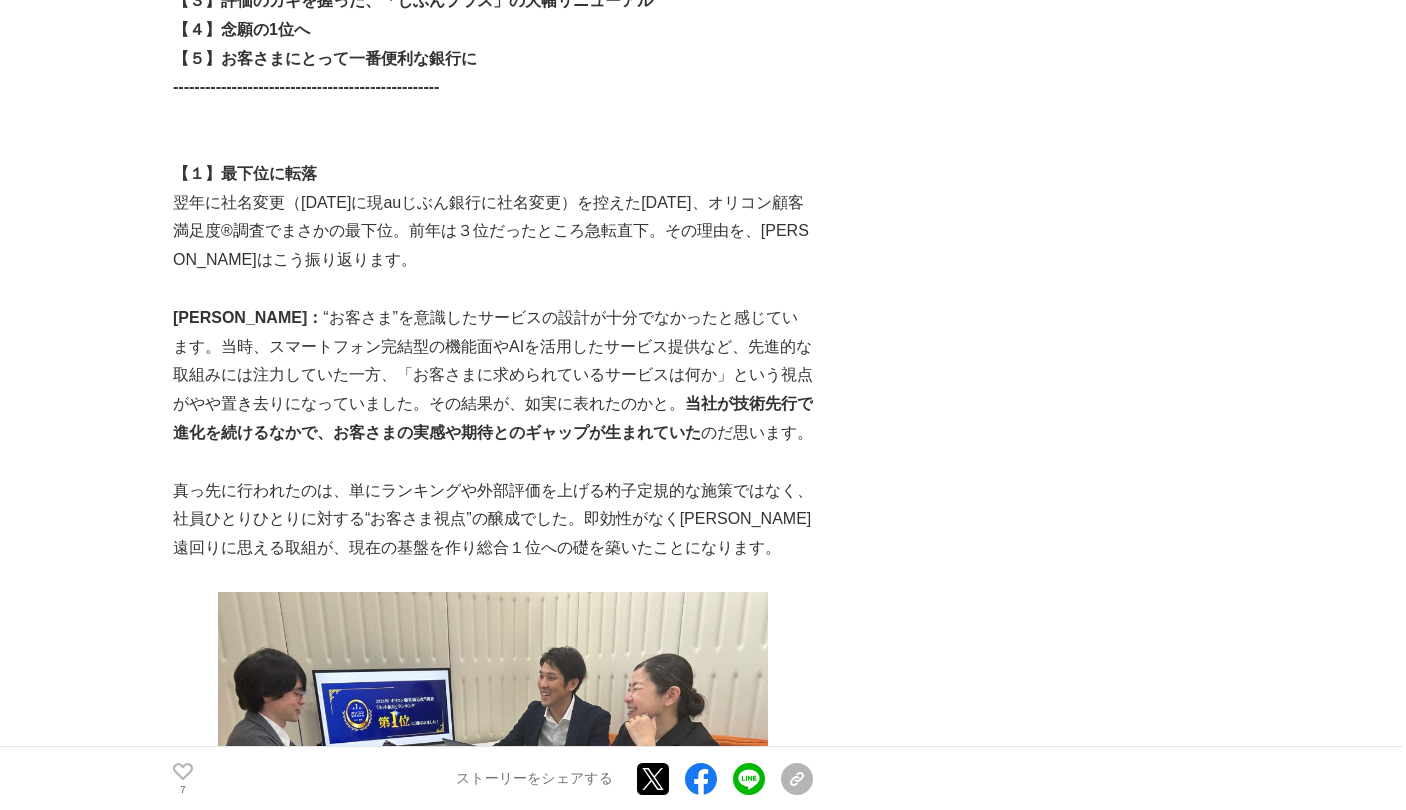 scroll, scrollTop: 1400, scrollLeft: 0, axis: vertical 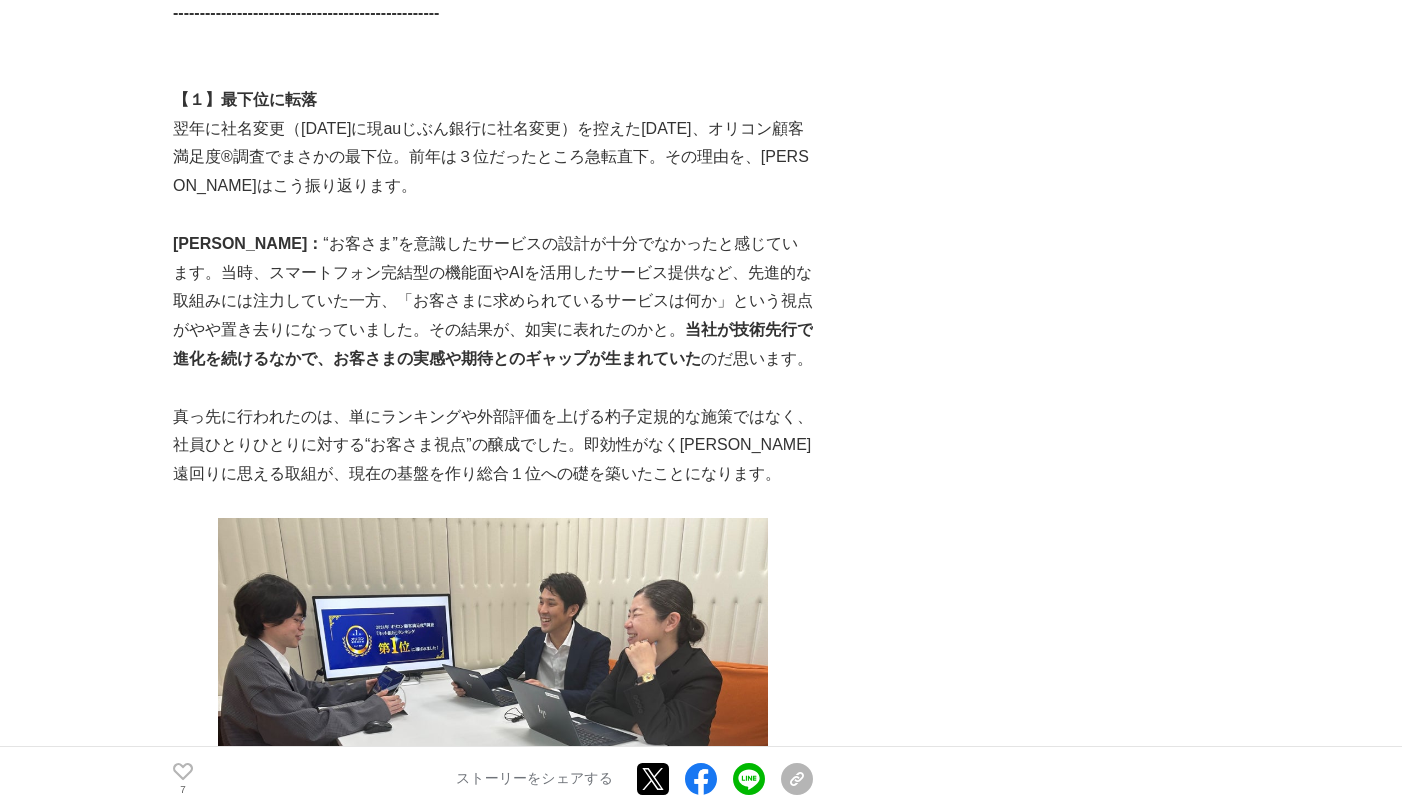 click on "この“普遍的な価値観”は、[DATE]の10月制定された「auじぶん銀行フィロソフィ」です。 ここには社員が仕事をする上で、大切にすべき考え方・価値観が定められており、全５章35項目で構成され、目指す姿が定義されています。第１章に「お客さまのことを第一に考える」「お客さまに感動をとどける」があり、そのために何をするかが明確に記されています。" at bounding box center [493, 1231] 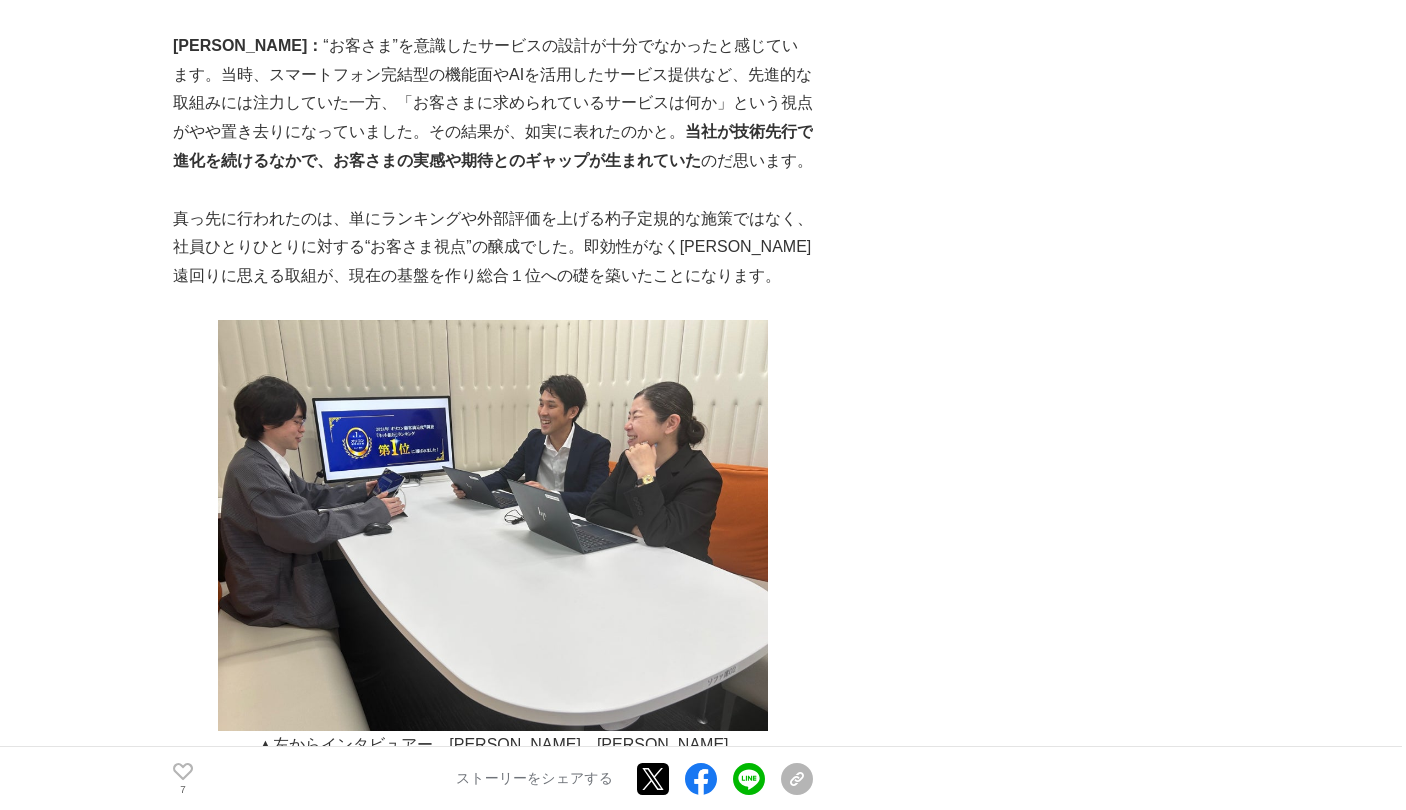 scroll, scrollTop: 1600, scrollLeft: 0, axis: vertical 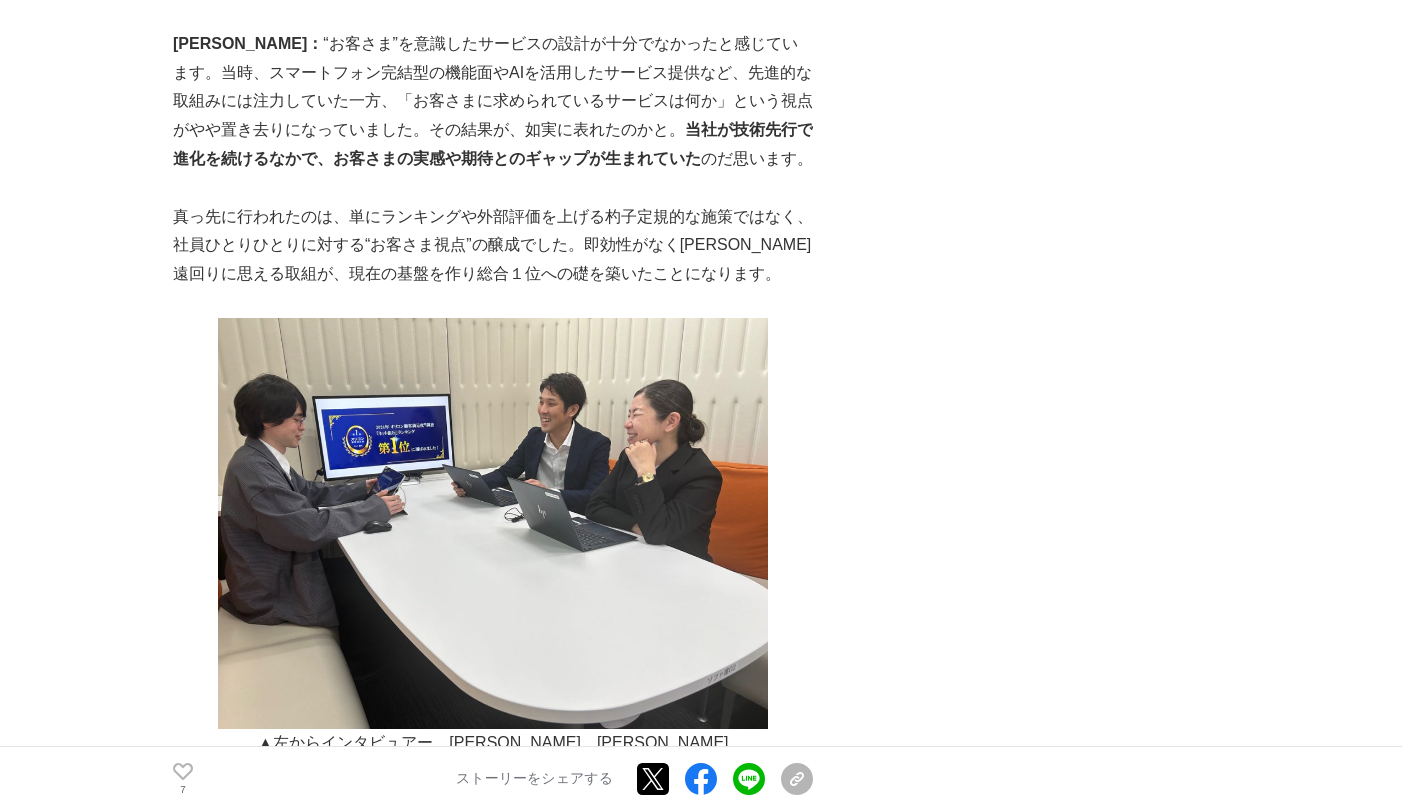 click on "[PERSON_NAME]： 社員全員が、同じ価値観を共有することで、目線を合わせることが出来るようになりました。定期的な勉強会が、現在でも開催されています。これによって、風化することなく、入社時期が違っても、足並みをそろえていくことが出来ています。" at bounding box center (493, 1189) 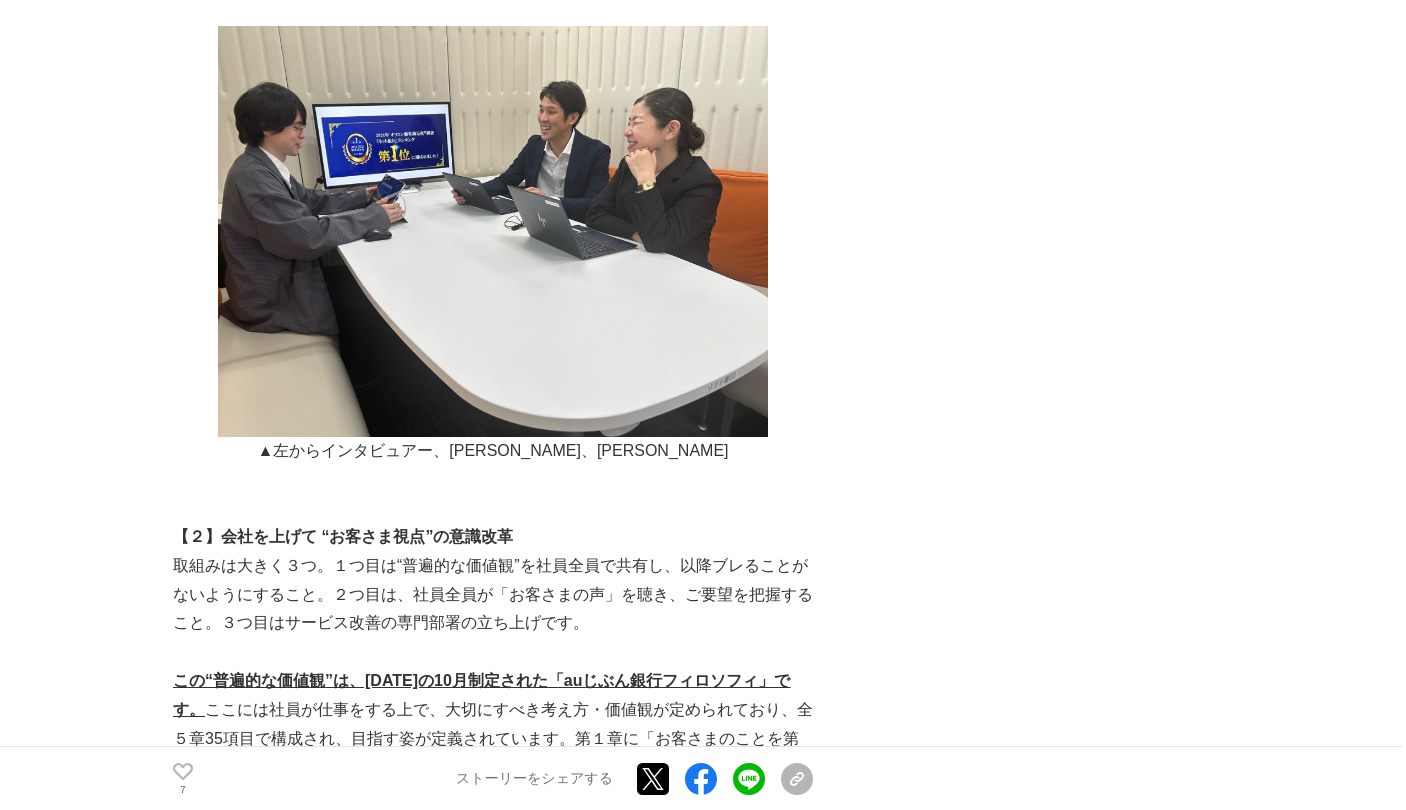 scroll, scrollTop: 2000, scrollLeft: 0, axis: vertical 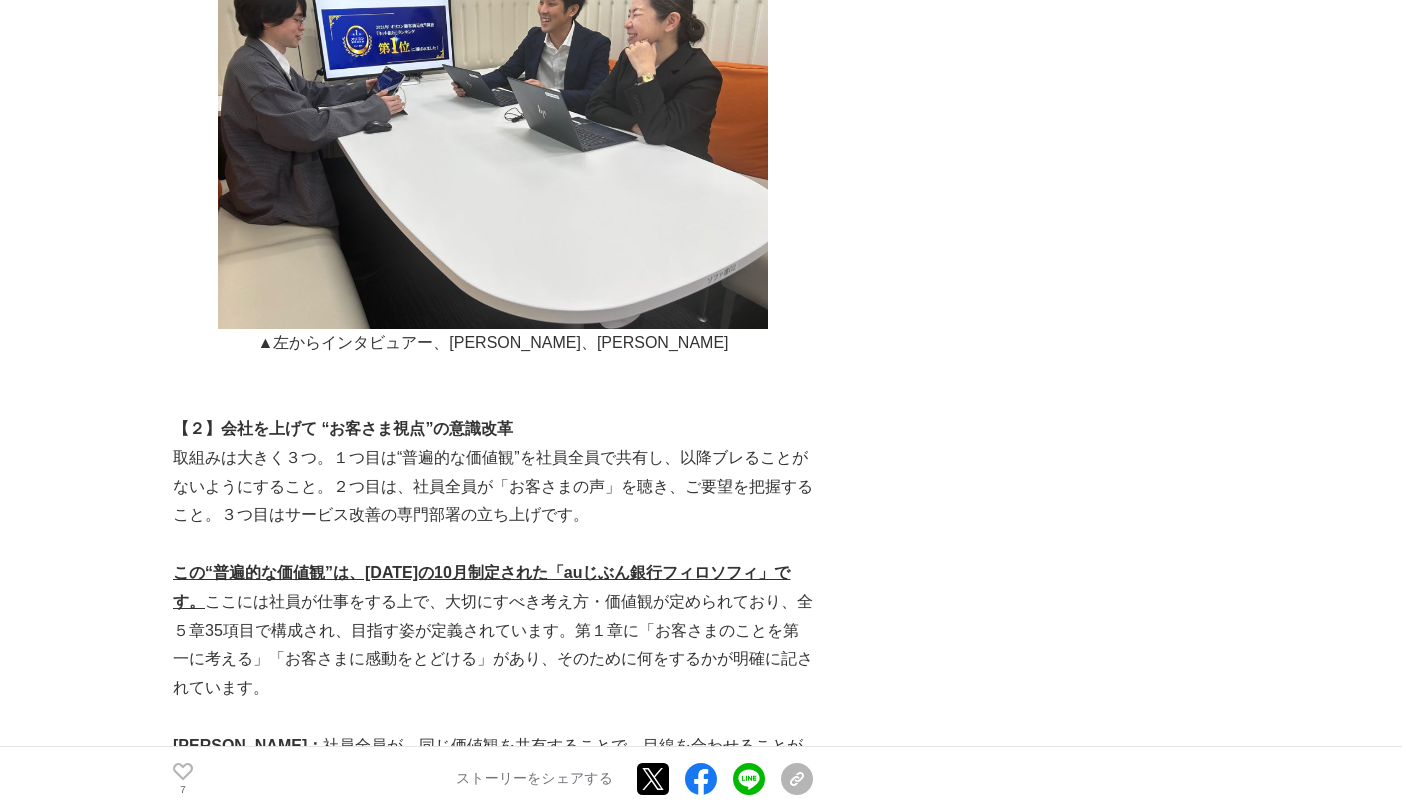 click on "[PERSON_NAME]： まずは、オリコン顧客満足度®調査含め、お客さまに関する指標の評価を分析し、足りない要素を明確にすることから始めました。 そこから、“お客さま視点でのサービス改善”を行っていったのです。" at bounding box center [493, 1264] 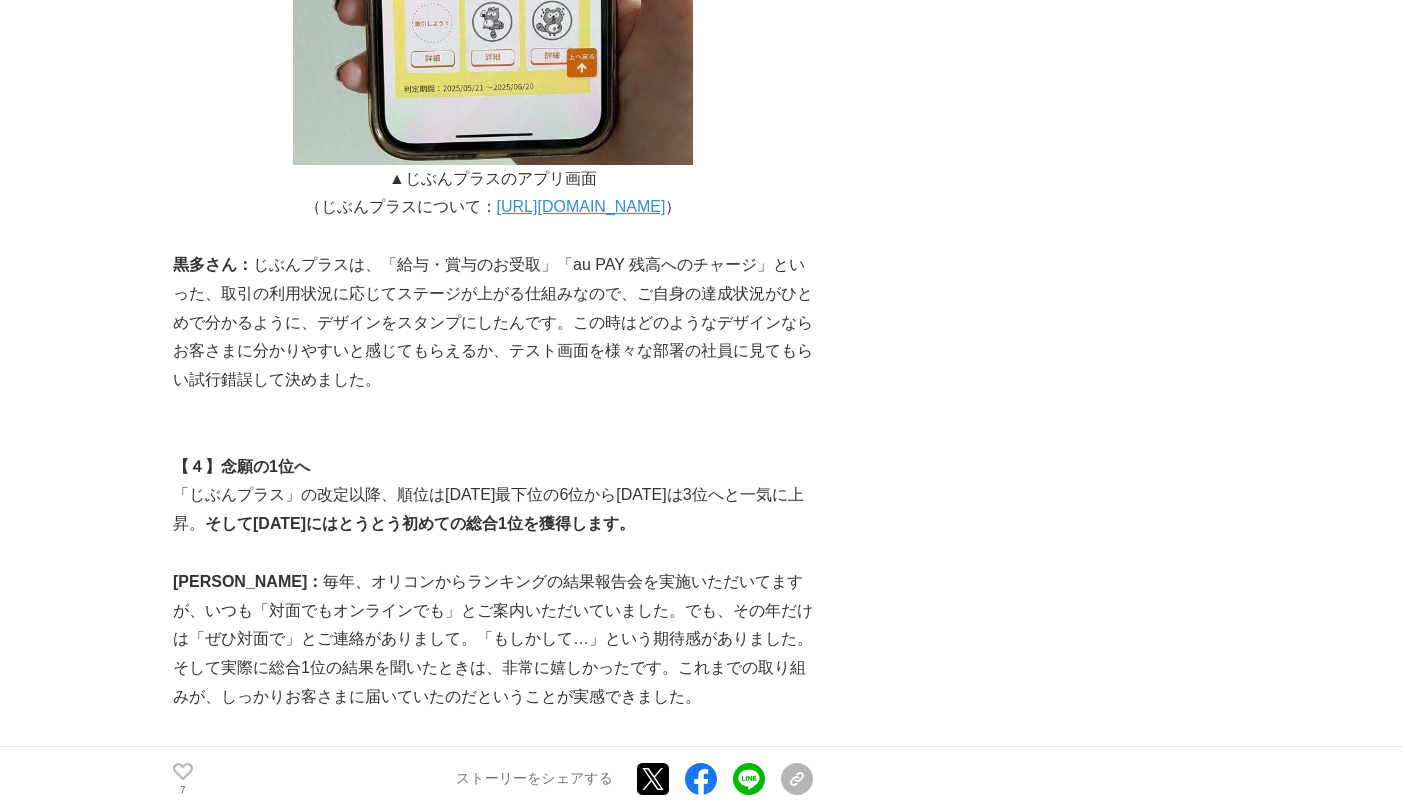 scroll, scrollTop: 4500, scrollLeft: 0, axis: vertical 